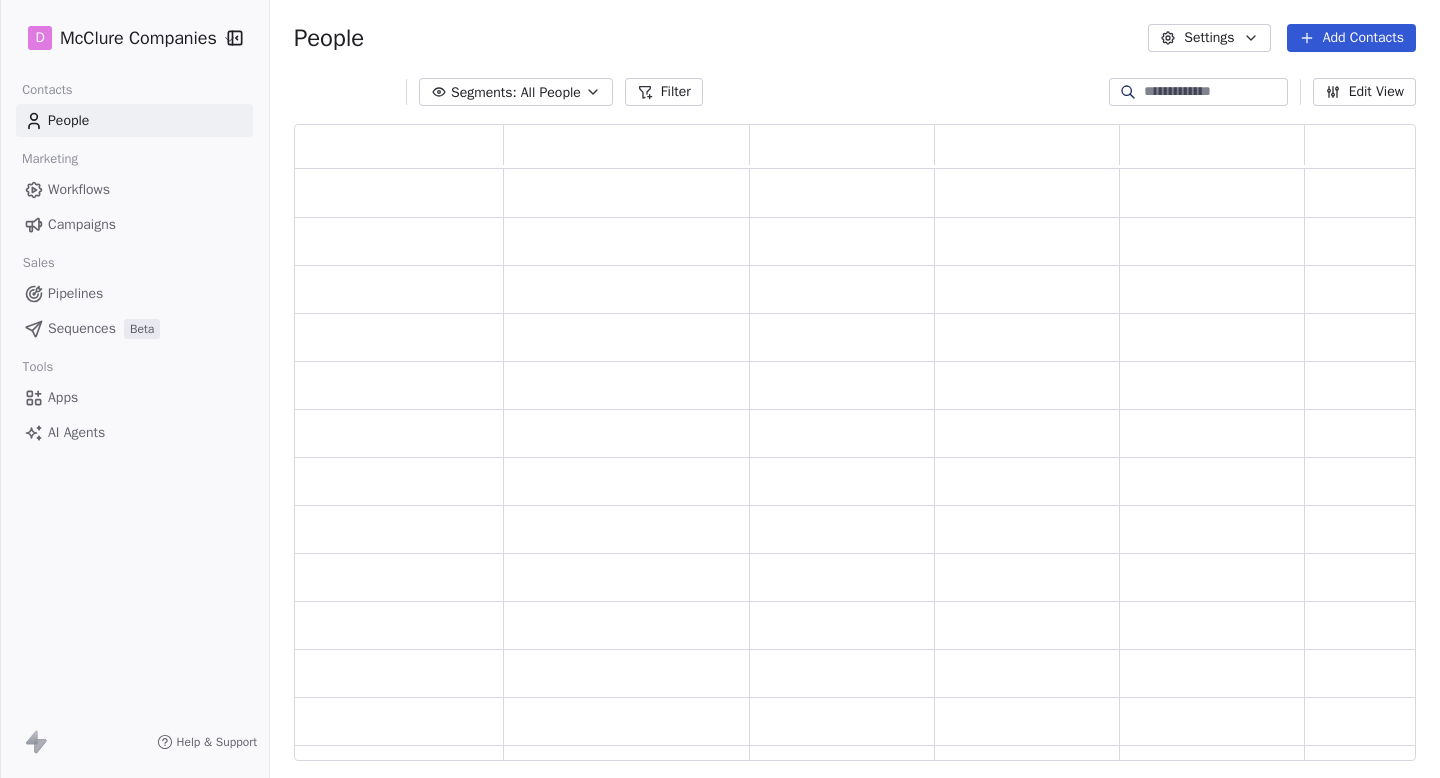 scroll, scrollTop: 0, scrollLeft: 0, axis: both 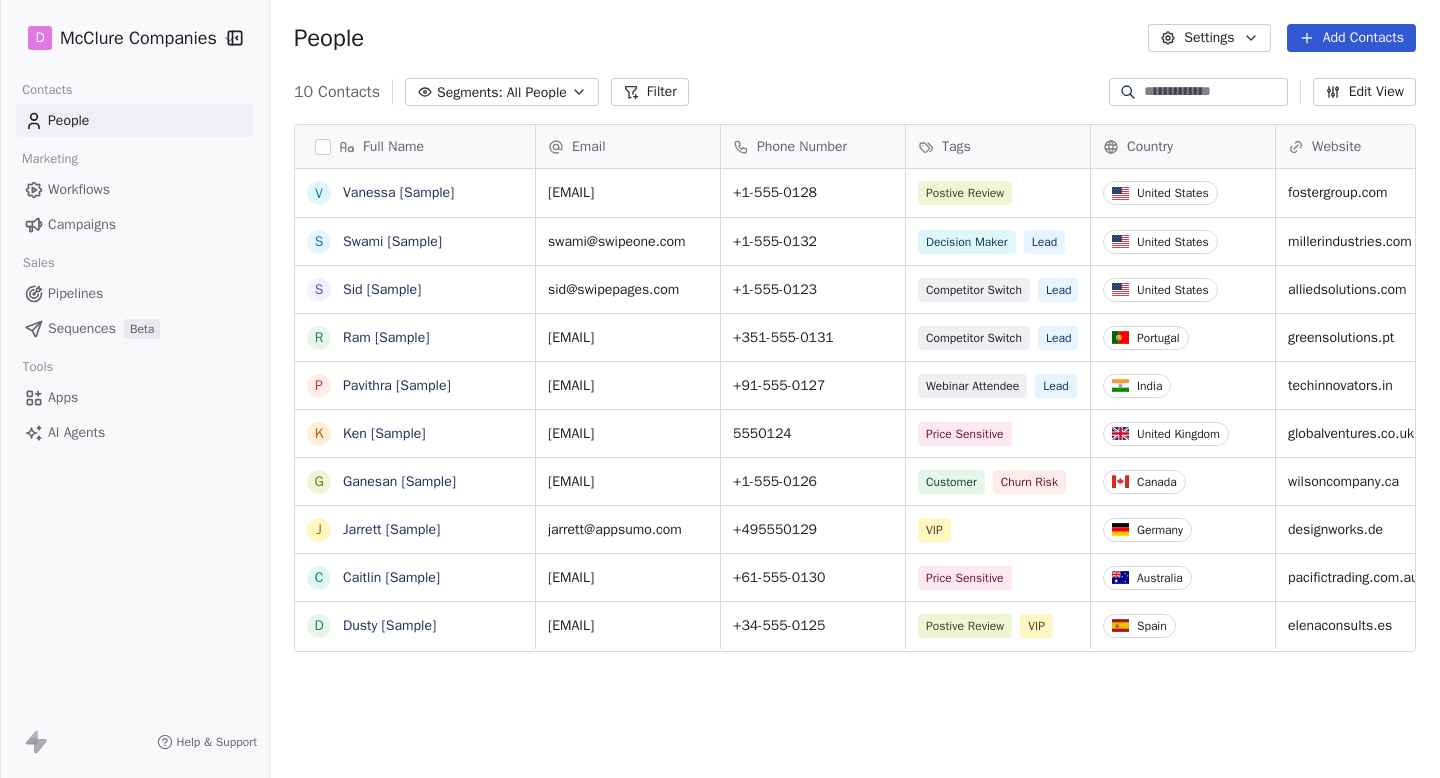 click on "[COMPANY] Contacts People Marketing Workflows Campaigns Sales Pipelines Sequences Beta Tools Apps AI Agents Help & Support People Settings Add Contacts 10 Contacts Segments: All People Filter Edit View Tag Add to Sequence Export Full Name V Vanessa [Sample] S Swami [Sample] S Sid [Sample] R Ram [Sample] P Pavithra [Sample] K Ken [Sample] G Ganesan [Sample] J Jarrett [Sample] C Caitlin [Sample] D Dusty [Sample] Email Phone Number Tags Country Website Job Title Status Contact Source [EMAIL] [PHONE] Postive Review United States fostergroup.com Managing Director closed_won Referral [EMAIL] [PHONE] Decision Maker Lead United States millerindustries.com President New Lead Social Media [EMAIL] [PHONE] Competitor Switch Lead United States alliedsolutions.com Director of Operations qualifying Website Form [EMAIL] [PHONE] Competitor Switch Lead Portugal greensolutions.pt Sustainability Head closed_won Facebook Ad [EMAIL] Lead CTO" at bounding box center [720, 389] 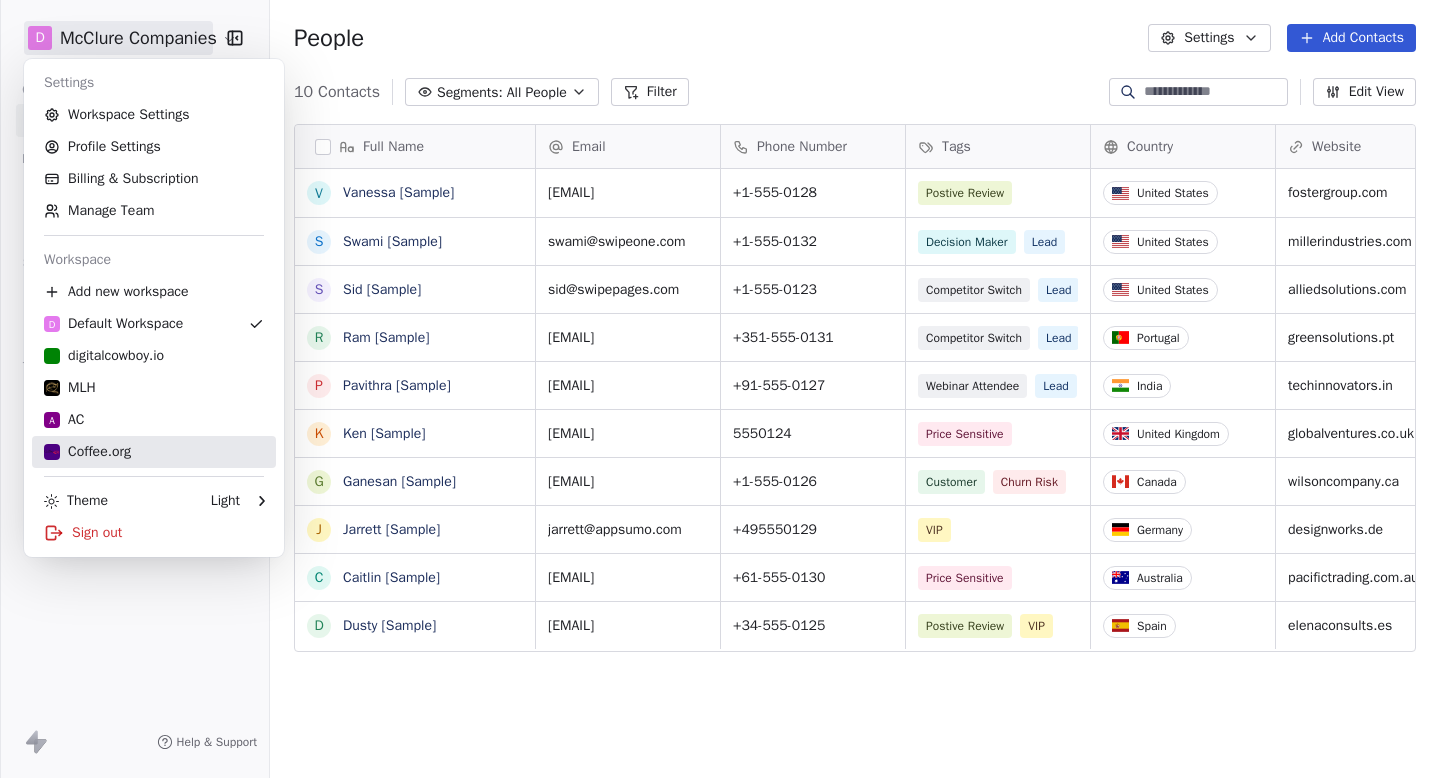 click on "Coffee.org" at bounding box center (154, 452) 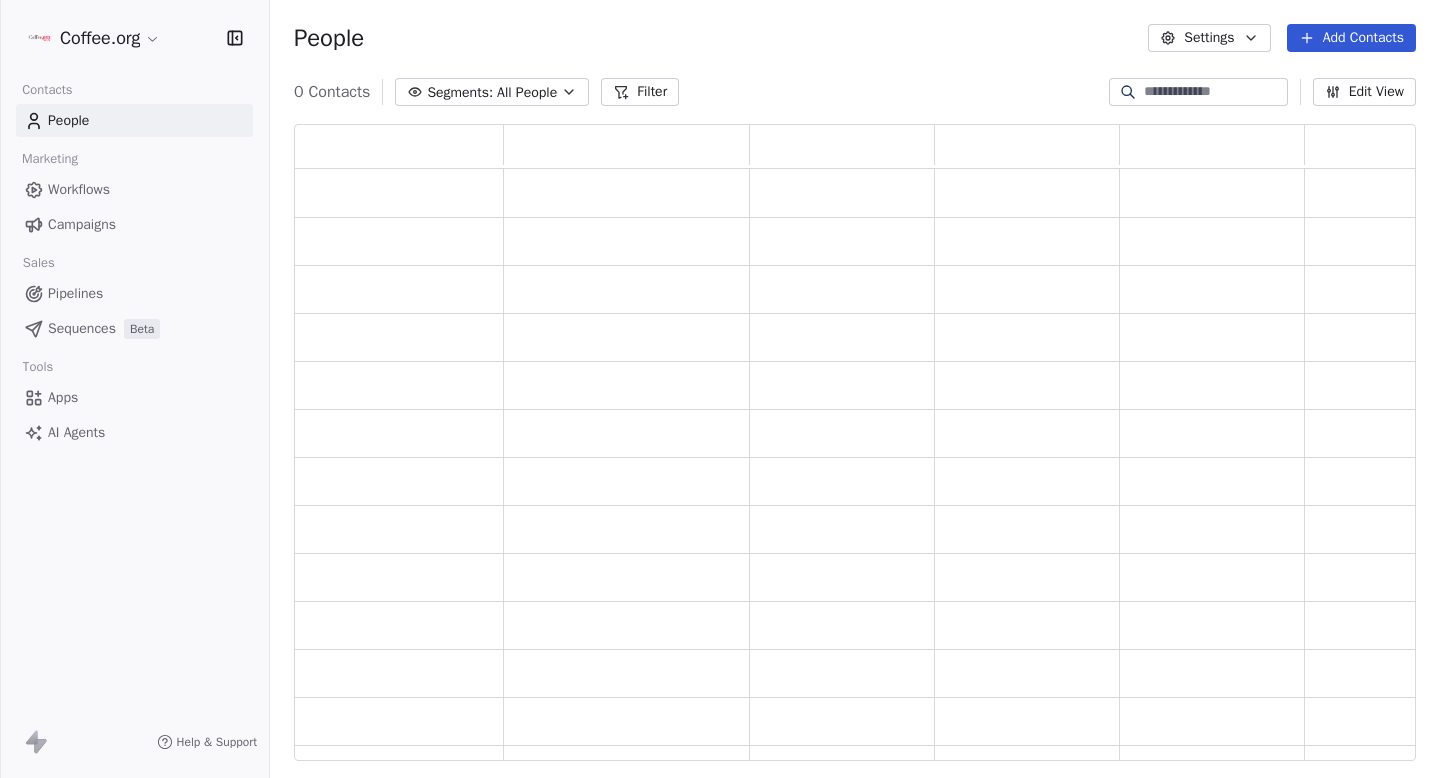scroll, scrollTop: 1, scrollLeft: 1, axis: both 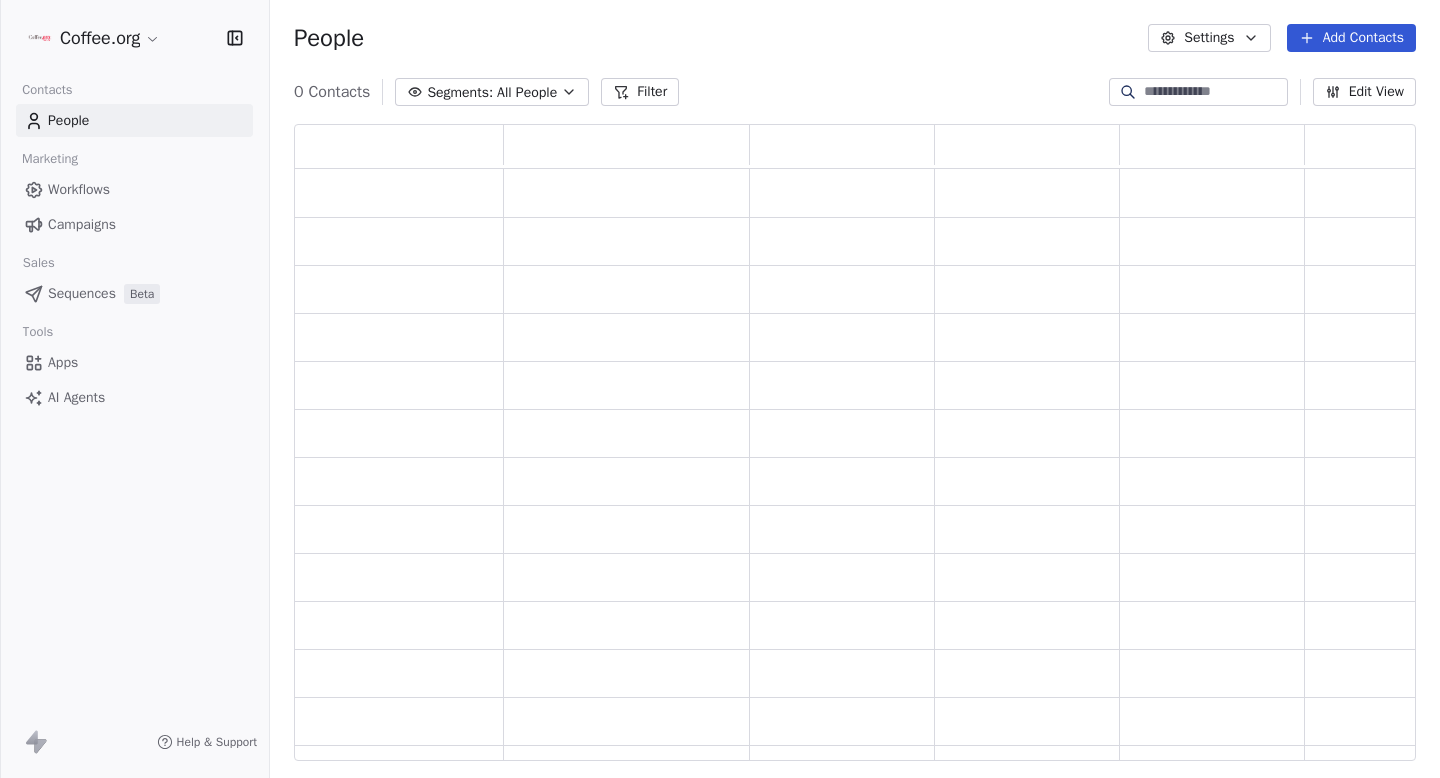 click on "[COMPANY] Contacts People Marketing Workflows Campaigns Sales Sequences Beta Tools Apps AI Agents Help & Support People Settings Add Contacts 0 Contacts Segments: All People Filter Edit View Tag Add to Sequence Export" at bounding box center (720, 389) 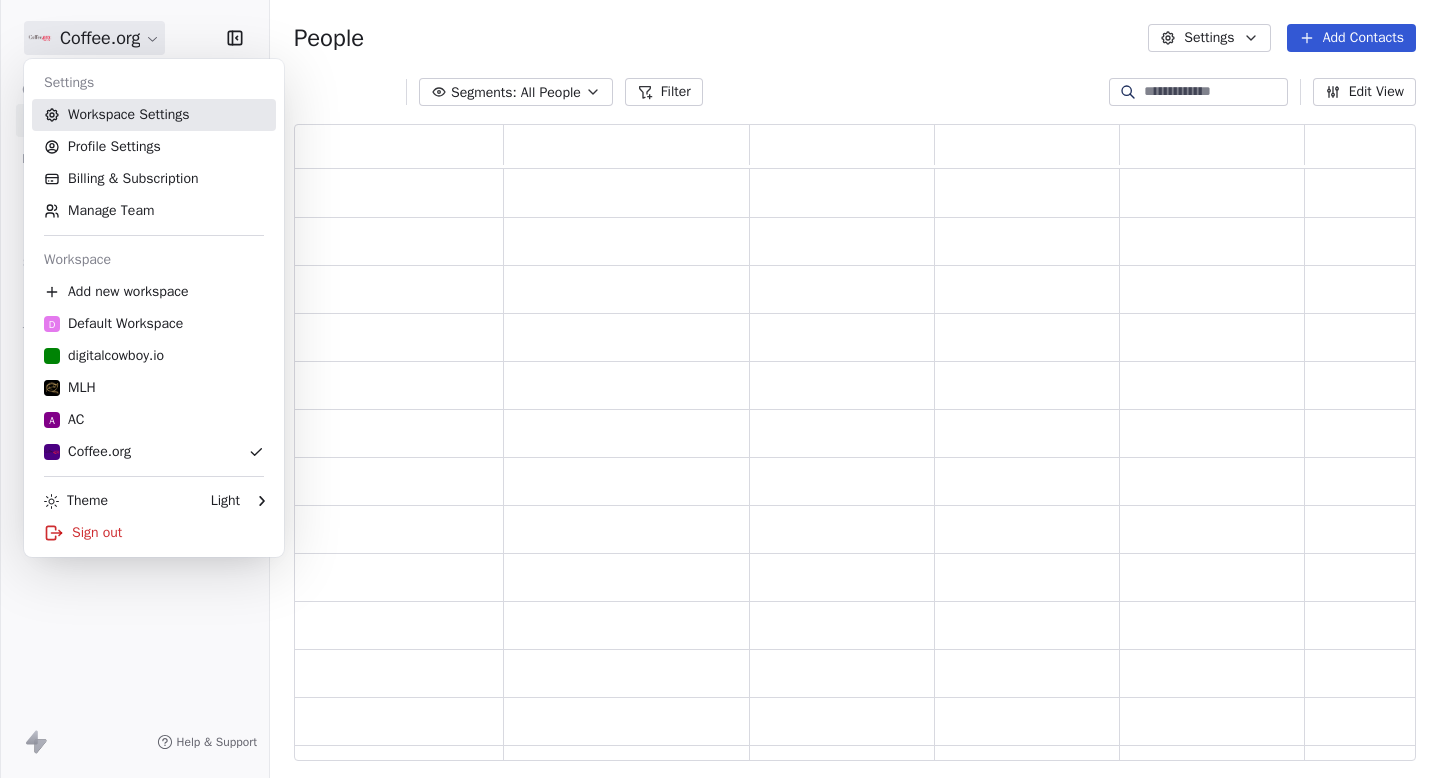 click on "Workspace Settings" at bounding box center (154, 115) 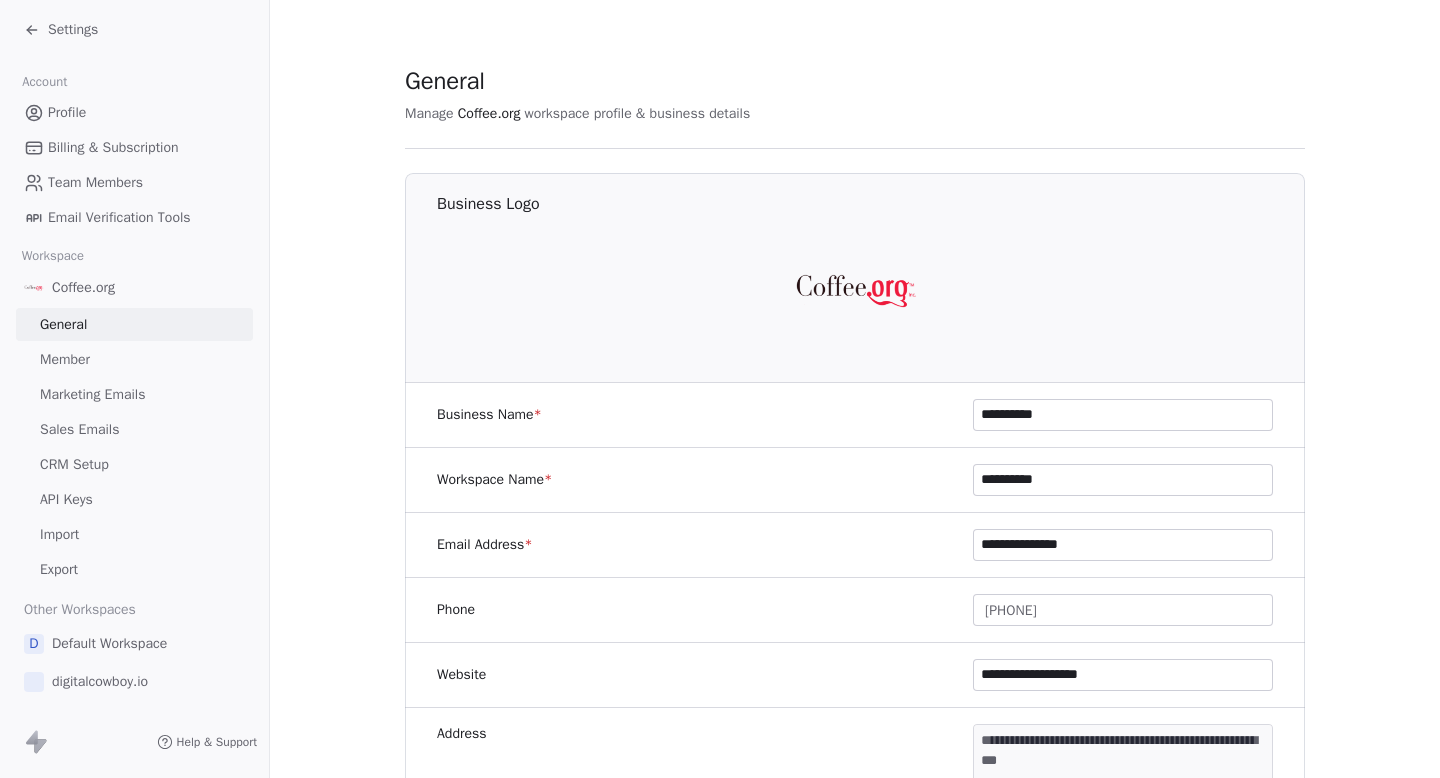 click on "Marketing Emails" at bounding box center (92, 394) 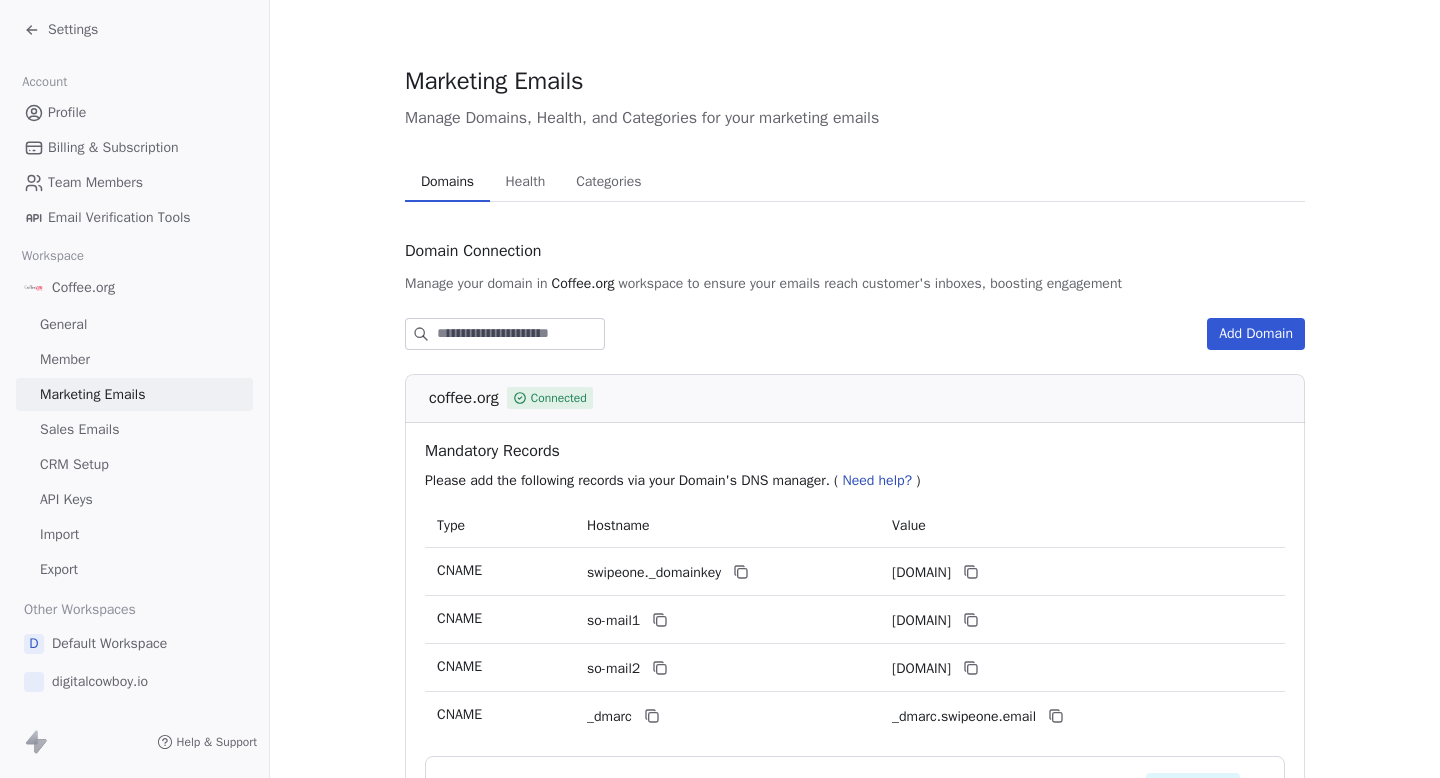 click on "Health" at bounding box center [526, 182] 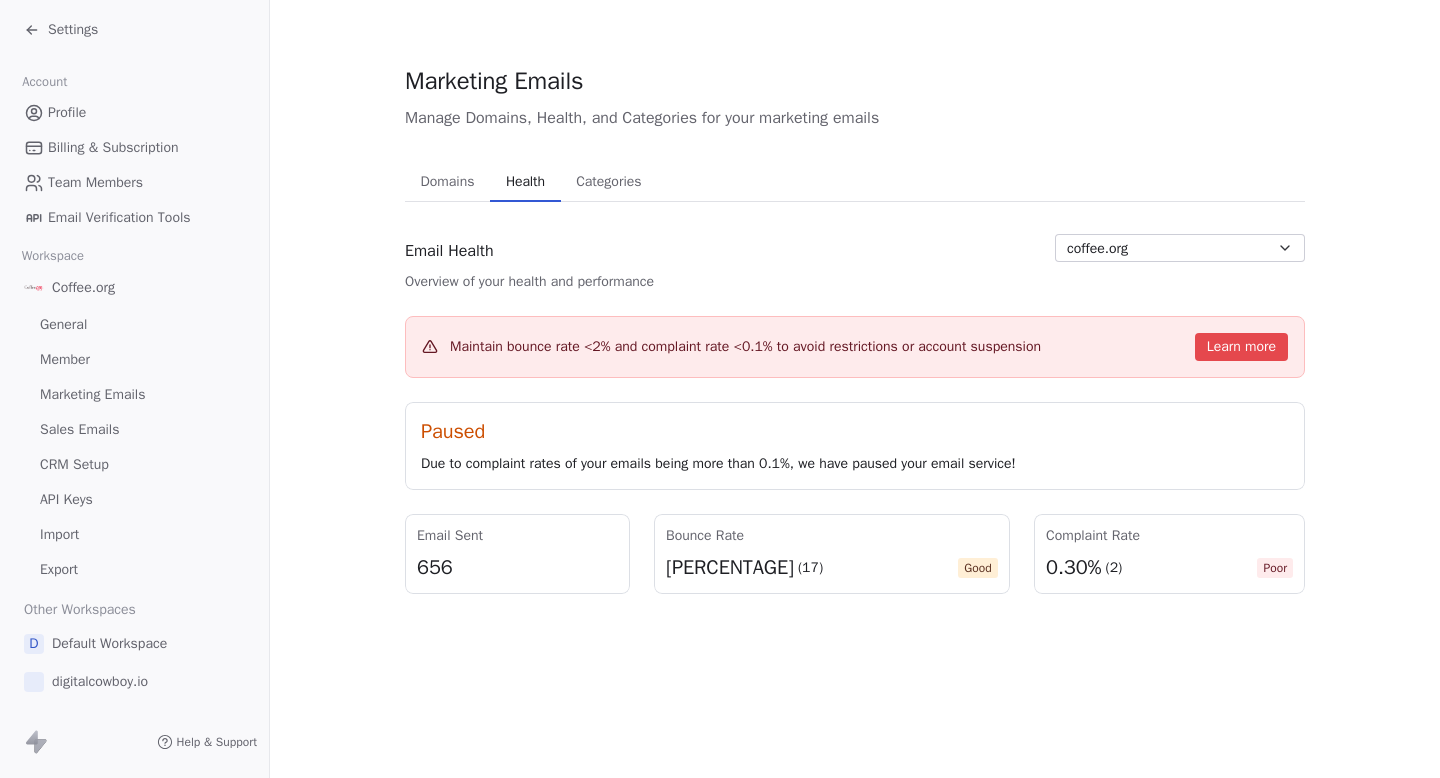 click on "Settings" at bounding box center (61, 30) 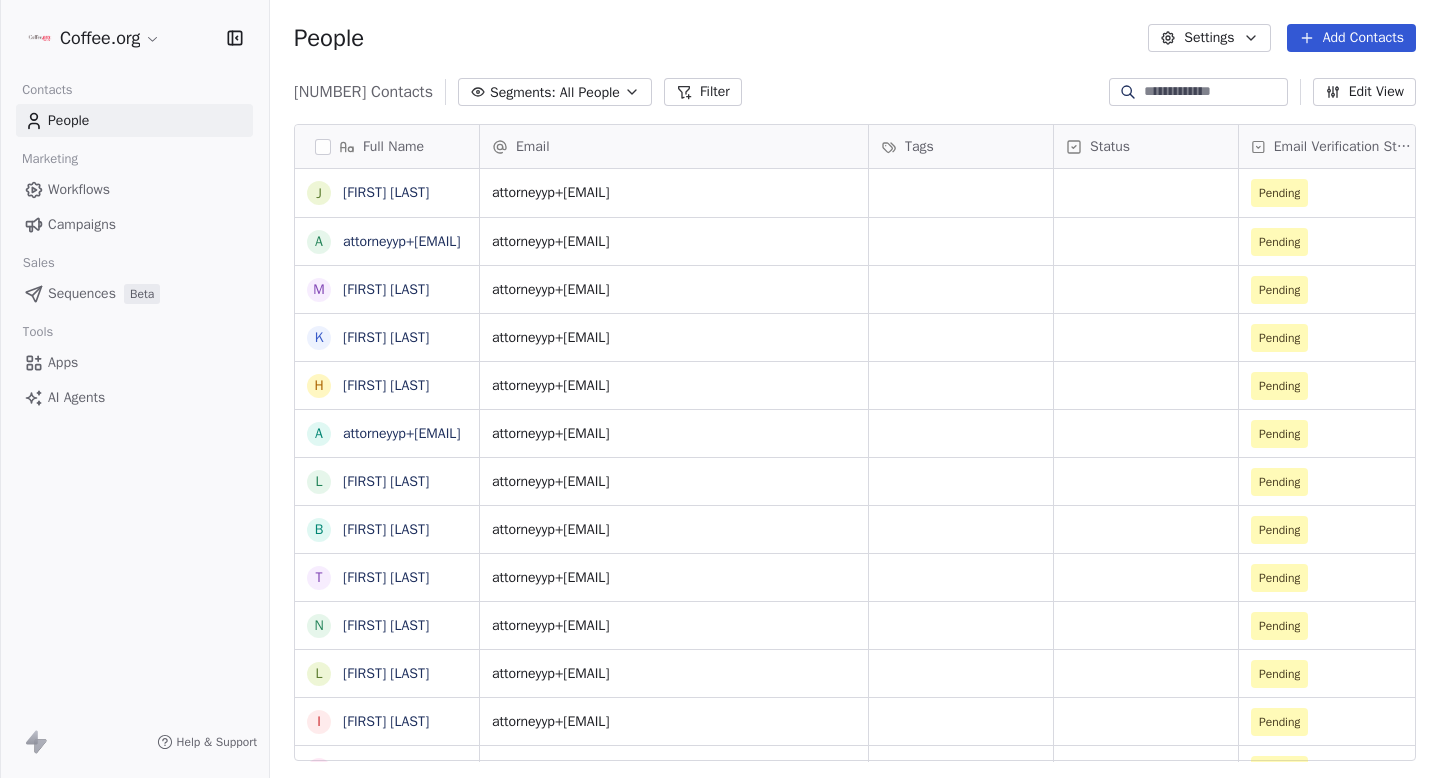 scroll, scrollTop: 1, scrollLeft: 1, axis: both 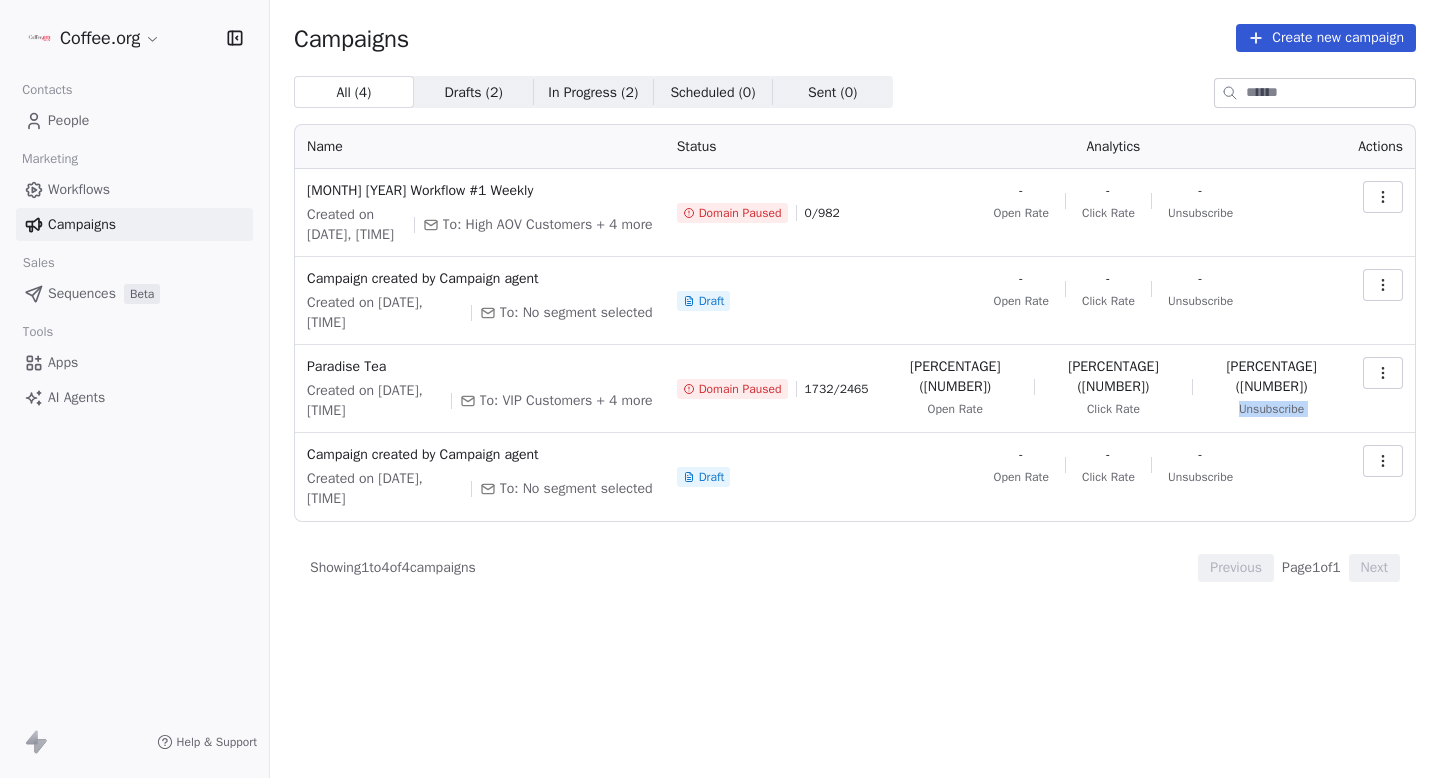 drag, startPoint x: 1254, startPoint y: 351, endPoint x: 1348, endPoint y: 351, distance: 94 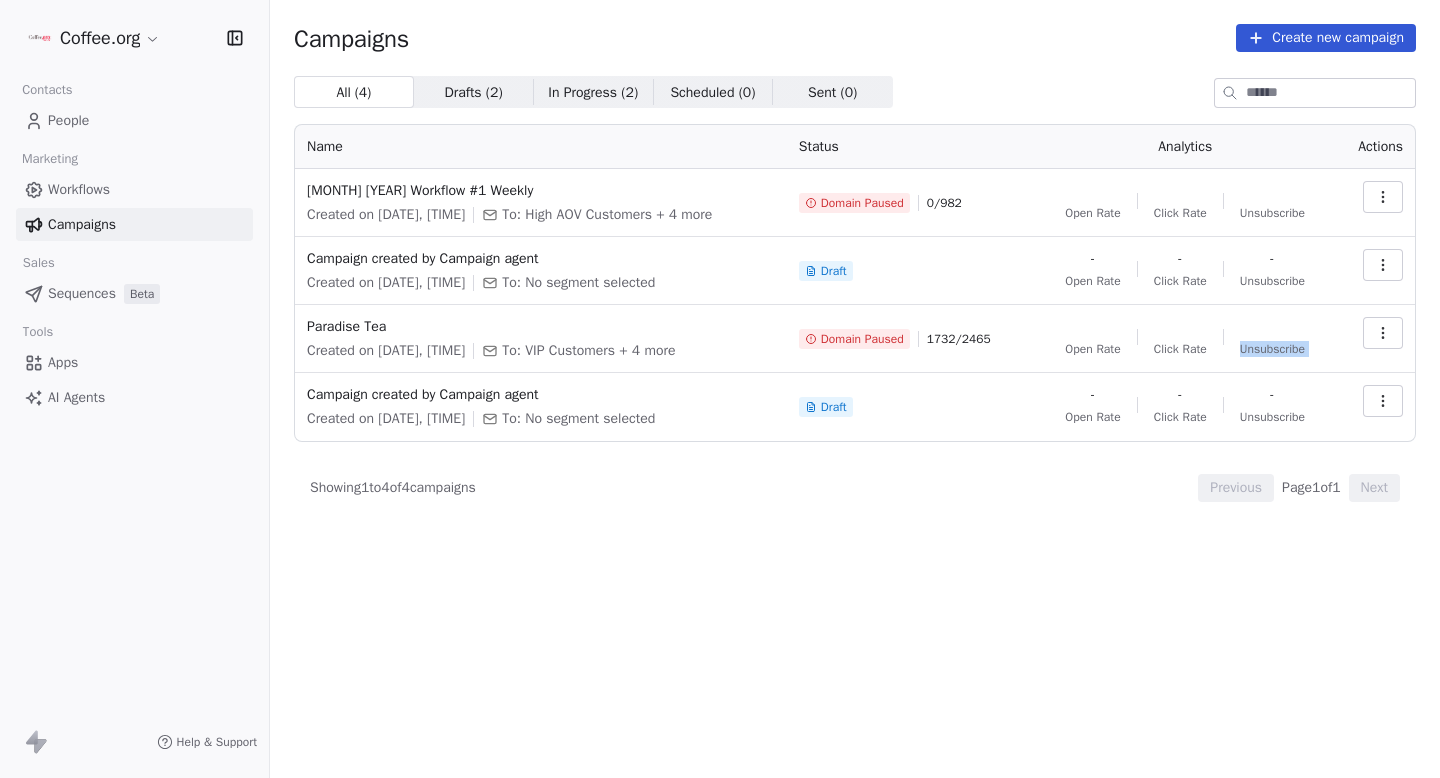 click on "[COMPANY] Contacts People Marketing Workflows Campaigns Sales Sequences Beta Tools Apps AI Agents Help & Support Campaigns Create new campaign All ( 4 ) All ( 4 ) Drafts ( 2 ) Drafts ( 2 ) In Progress ( 2 ) In Progress ( 2 ) Scheduled ( 0 ) Scheduled ( 0 ) Sent ( 0 ) Sent ( 0 ) Name Status Analytics Actions July 2025 Workflow #1 Weekly Created on [DATE], [TIME] To: High AOV Customers + 4 more Domain Paused 0 / 982 Open Rate Click Rate Unsubscribe Campaign created by Campaign agent Created on [DATE], [TIME] To: No segment selected Draft - Open Rate - Click Rate - Unsubscribe [PRODUCT] Created on [DATE], [TIME] To: VIP Customers + 4 more Domain Paused 1732 / 2465 Open Rate Click Rate Unsubscribe Campaign created by Campaign agent Created on [DATE], [TIME] To: No segment selected Draft - Open Rate - Click Rate - Unsubscribe Showing 1 to 4 of 4 campaigns Previous Page 1 of 1 Next" at bounding box center (720, 389) 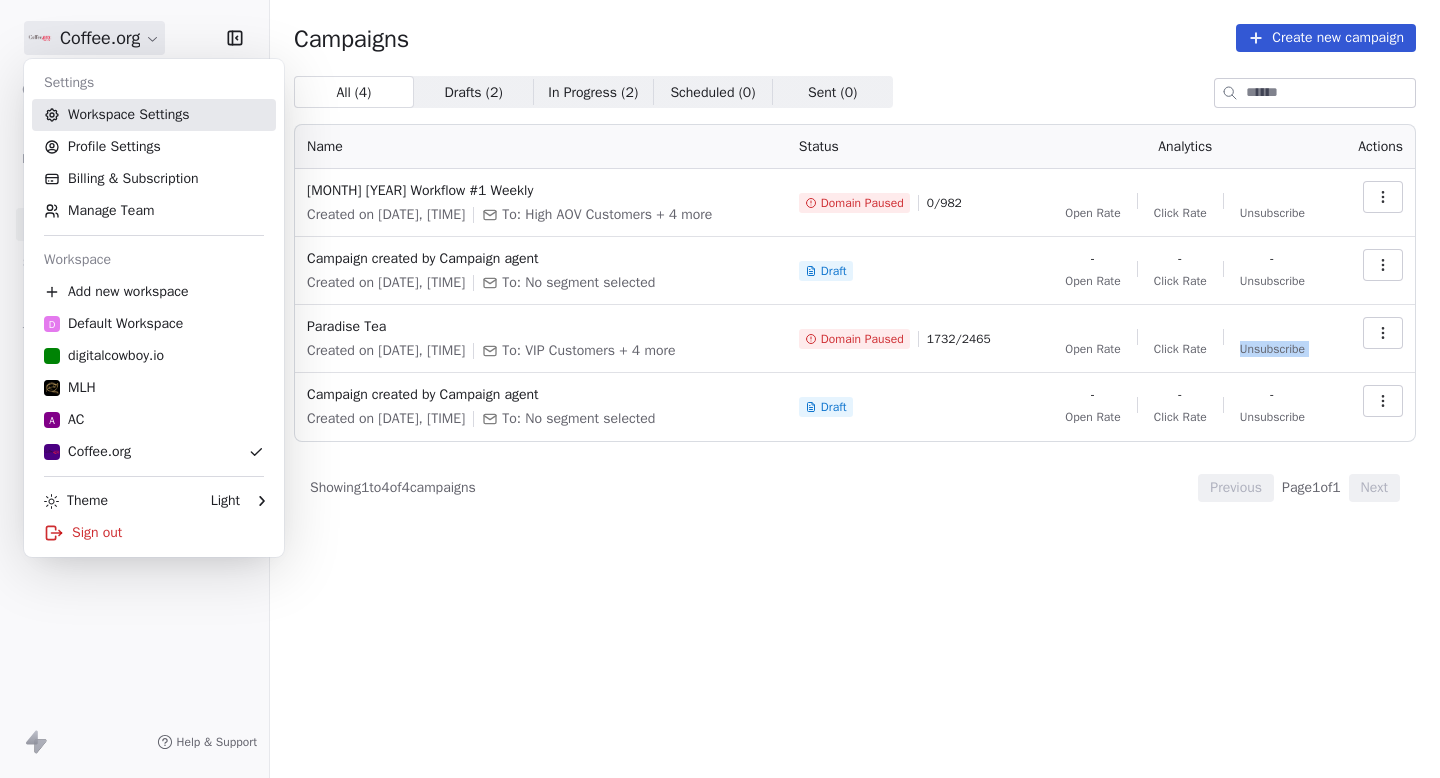 click on "Workspace Settings" at bounding box center (154, 115) 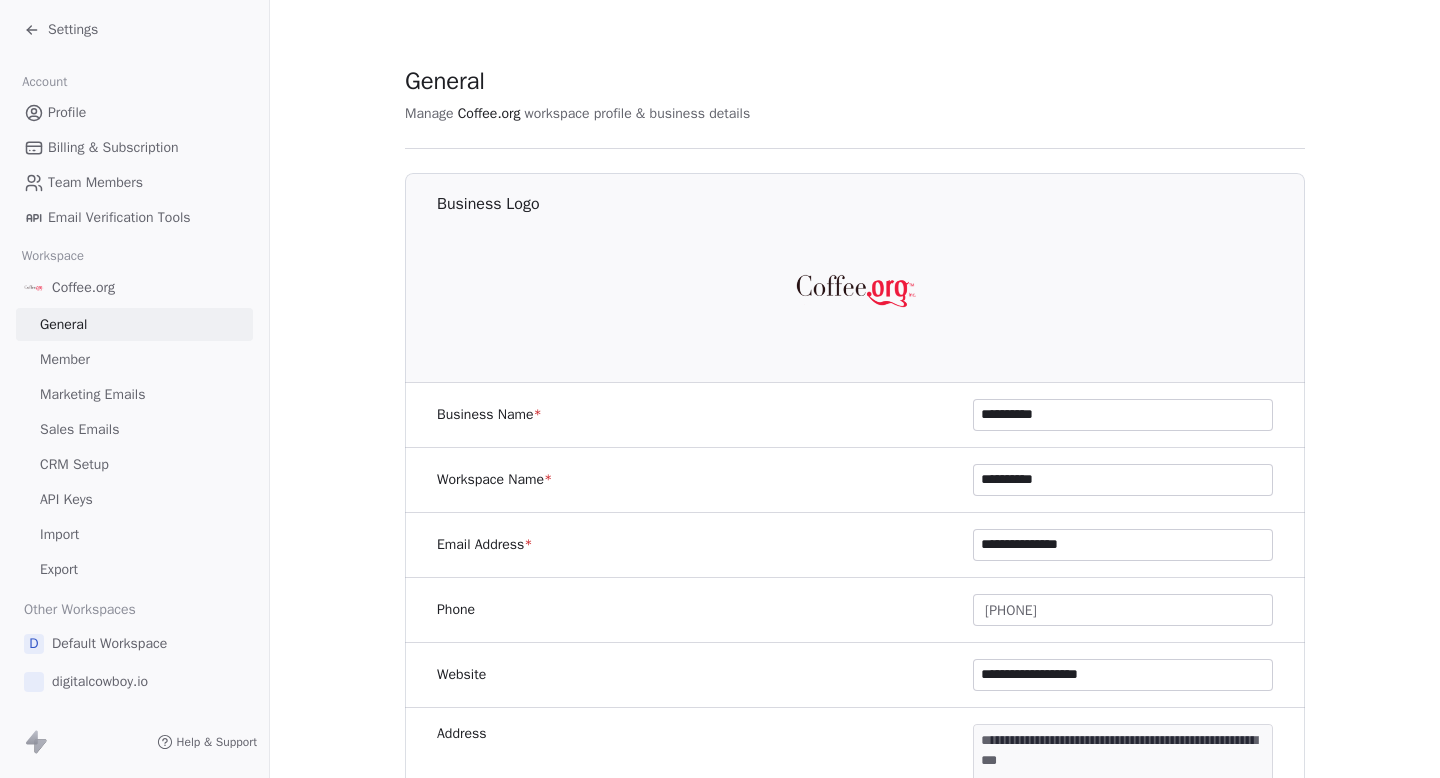 click on "Marketing Emails" at bounding box center (92, 394) 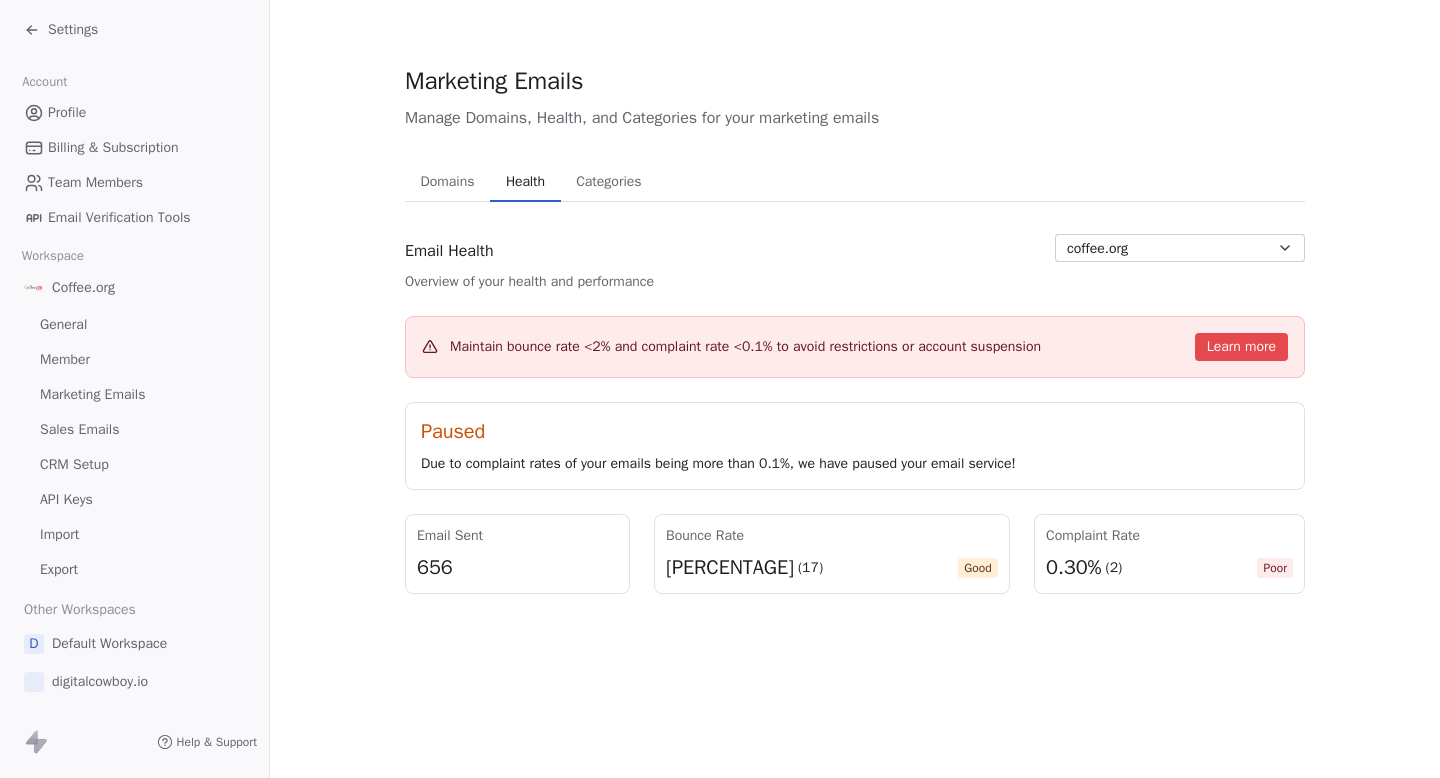 click on "Health Health" at bounding box center [525, 182] 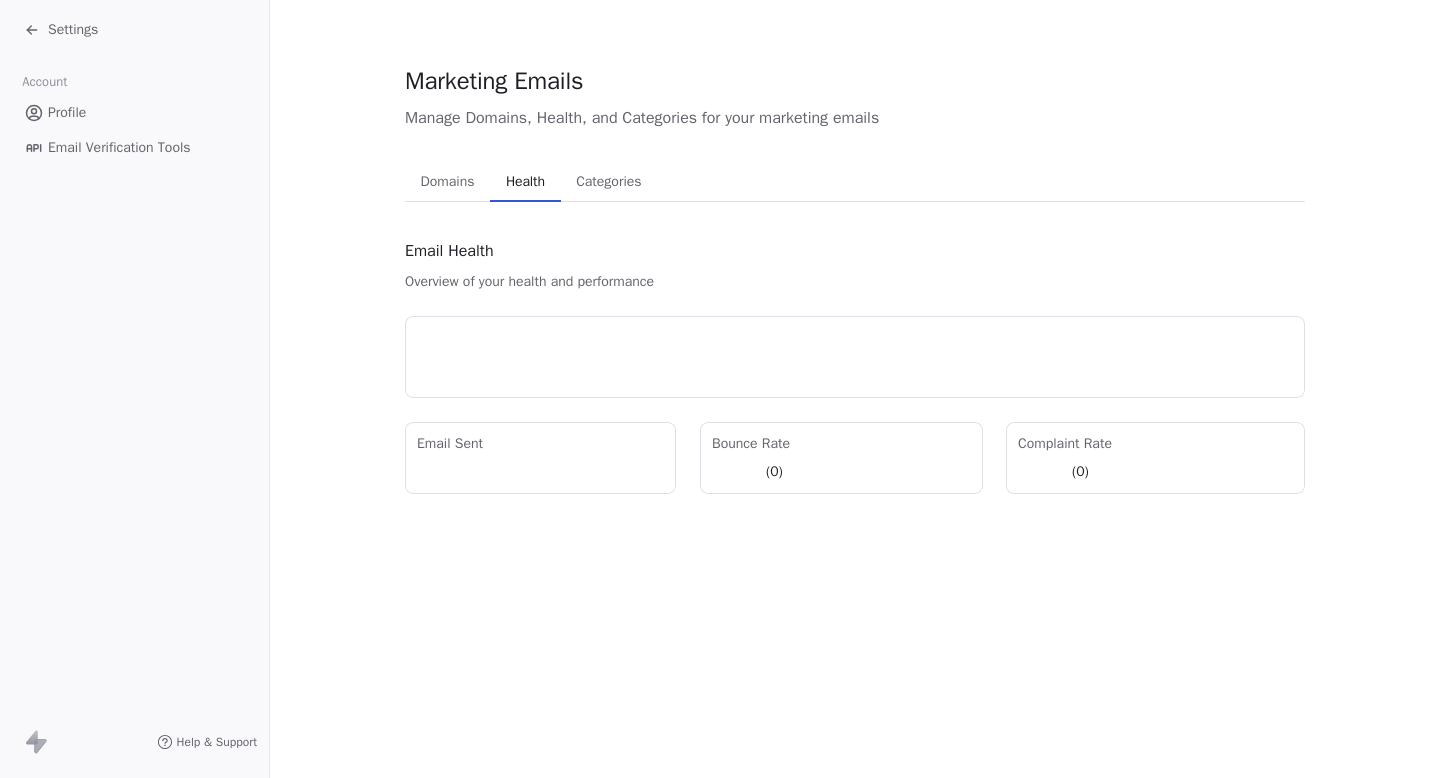 scroll, scrollTop: 0, scrollLeft: 0, axis: both 